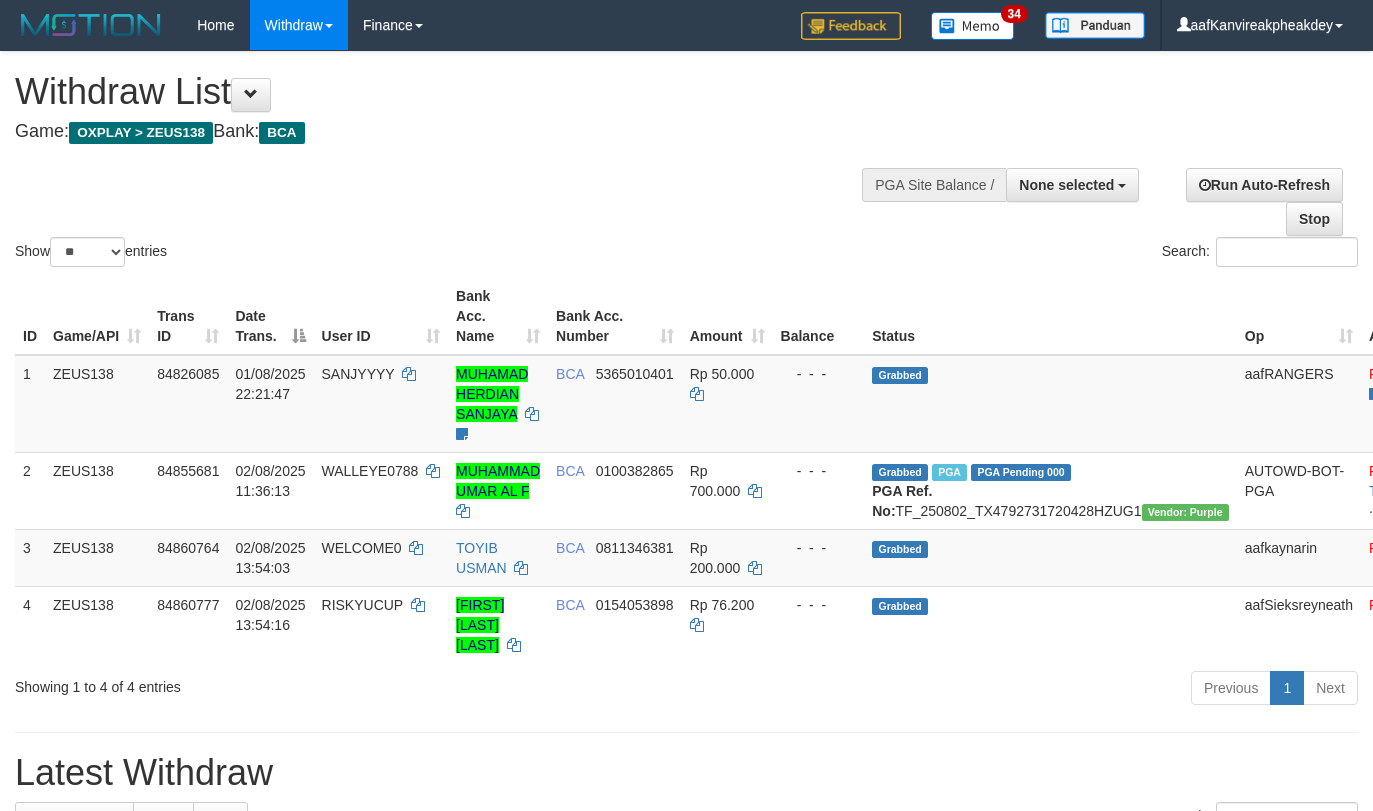 select 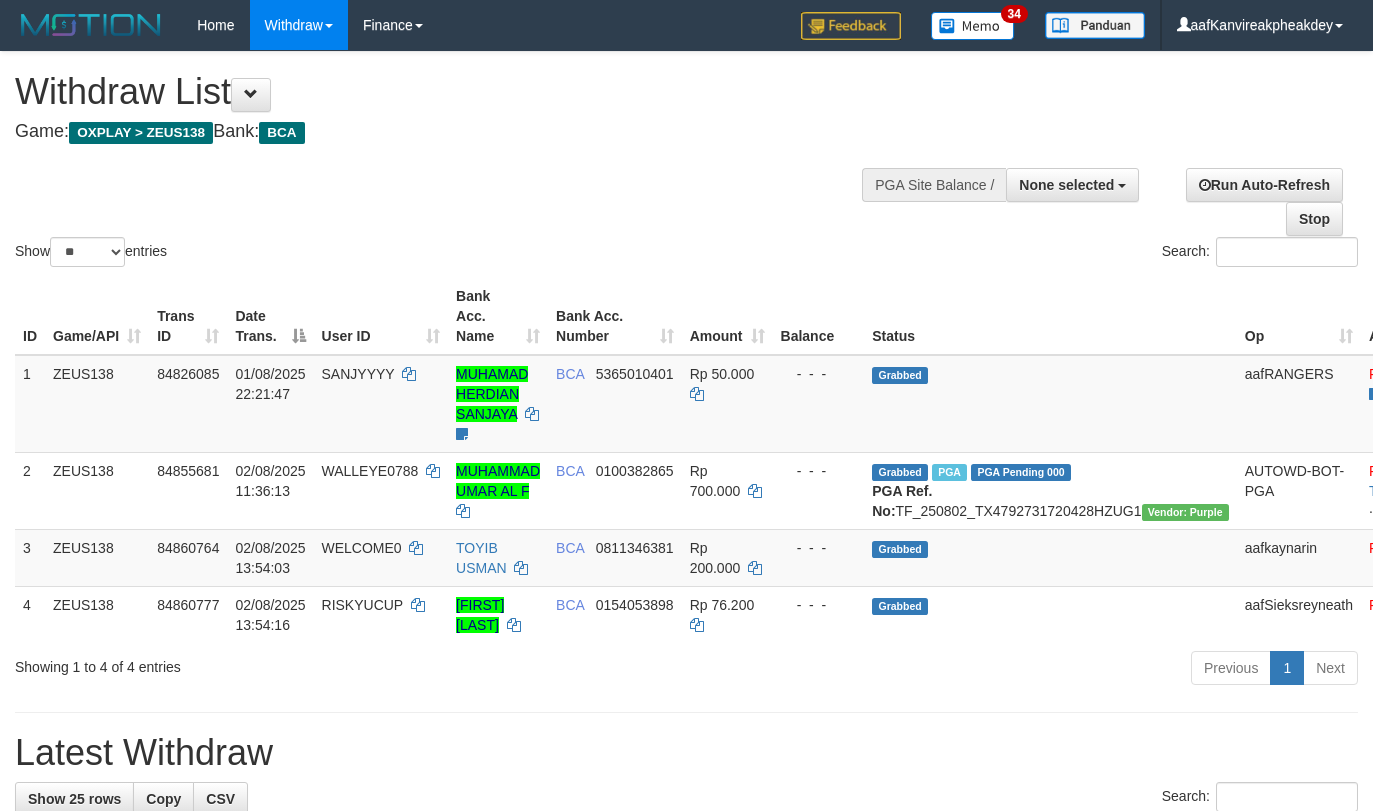 select 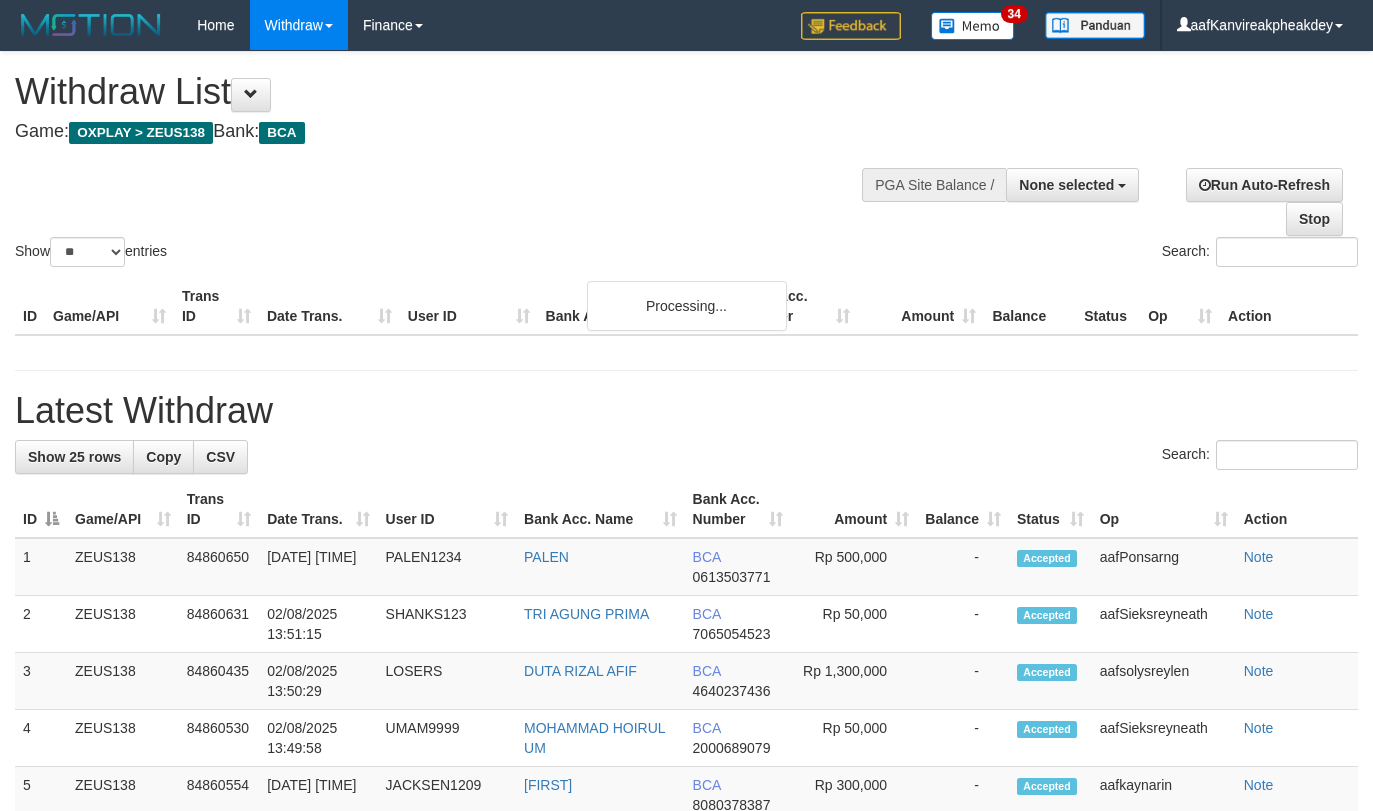 select 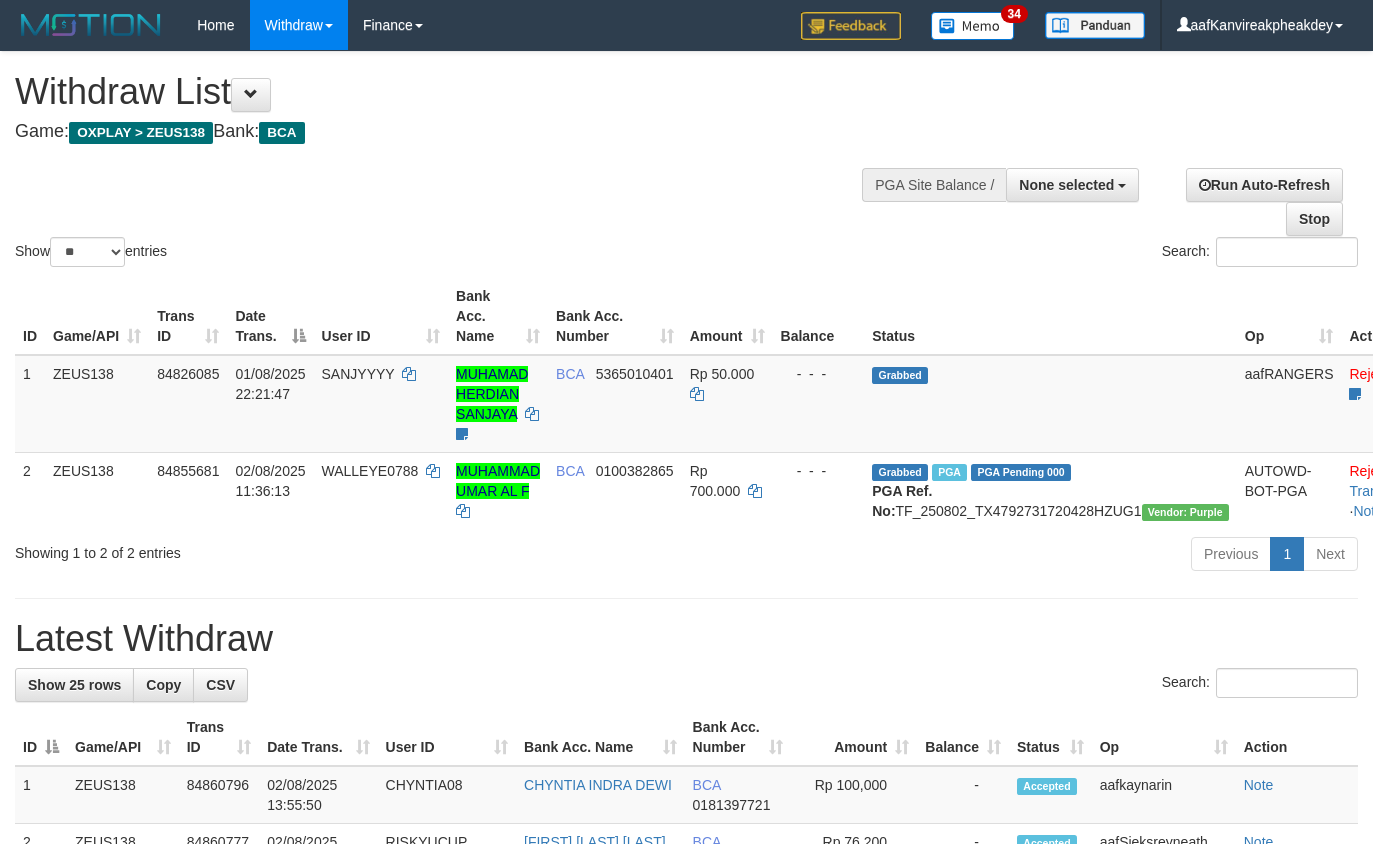 select 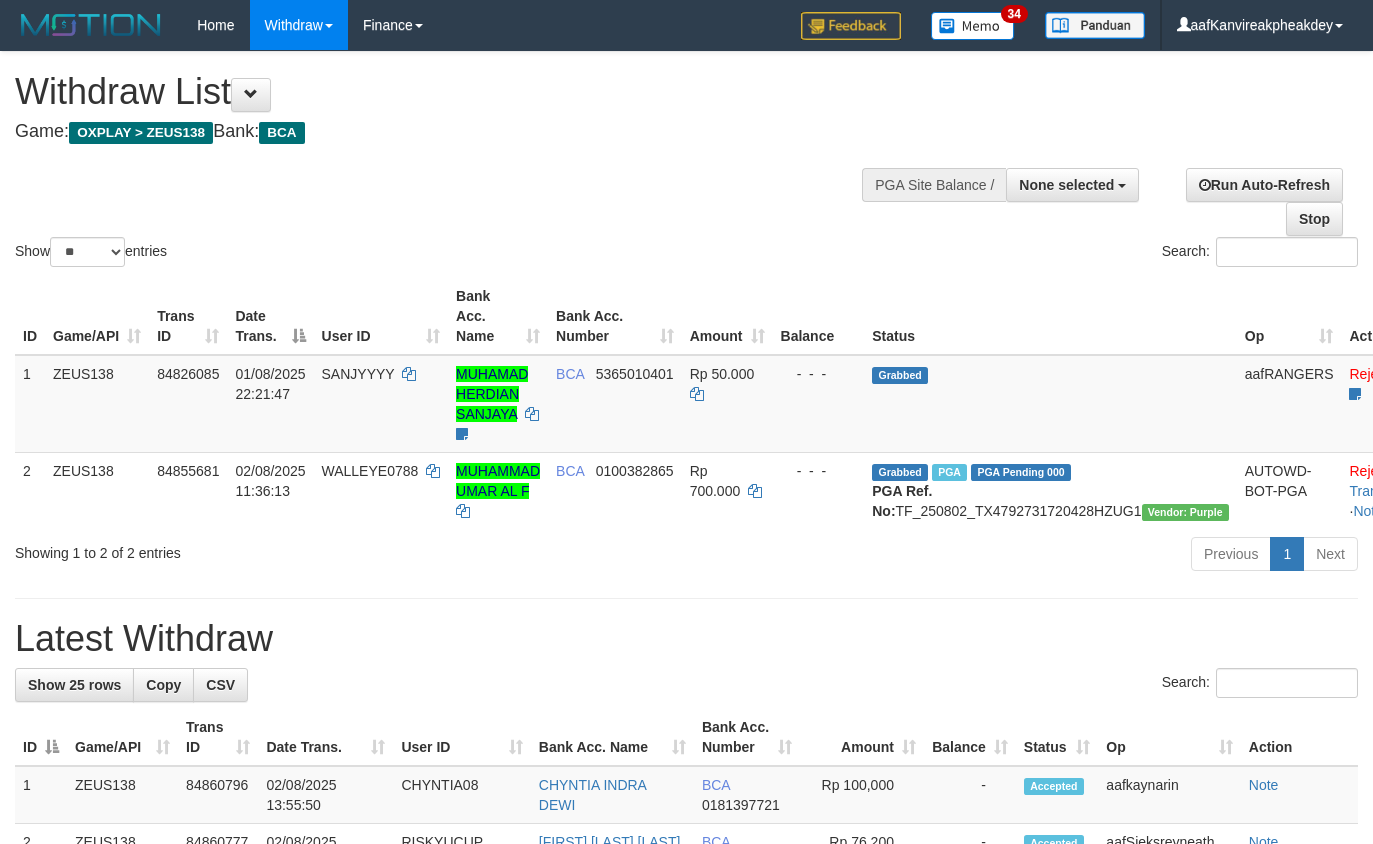 select 